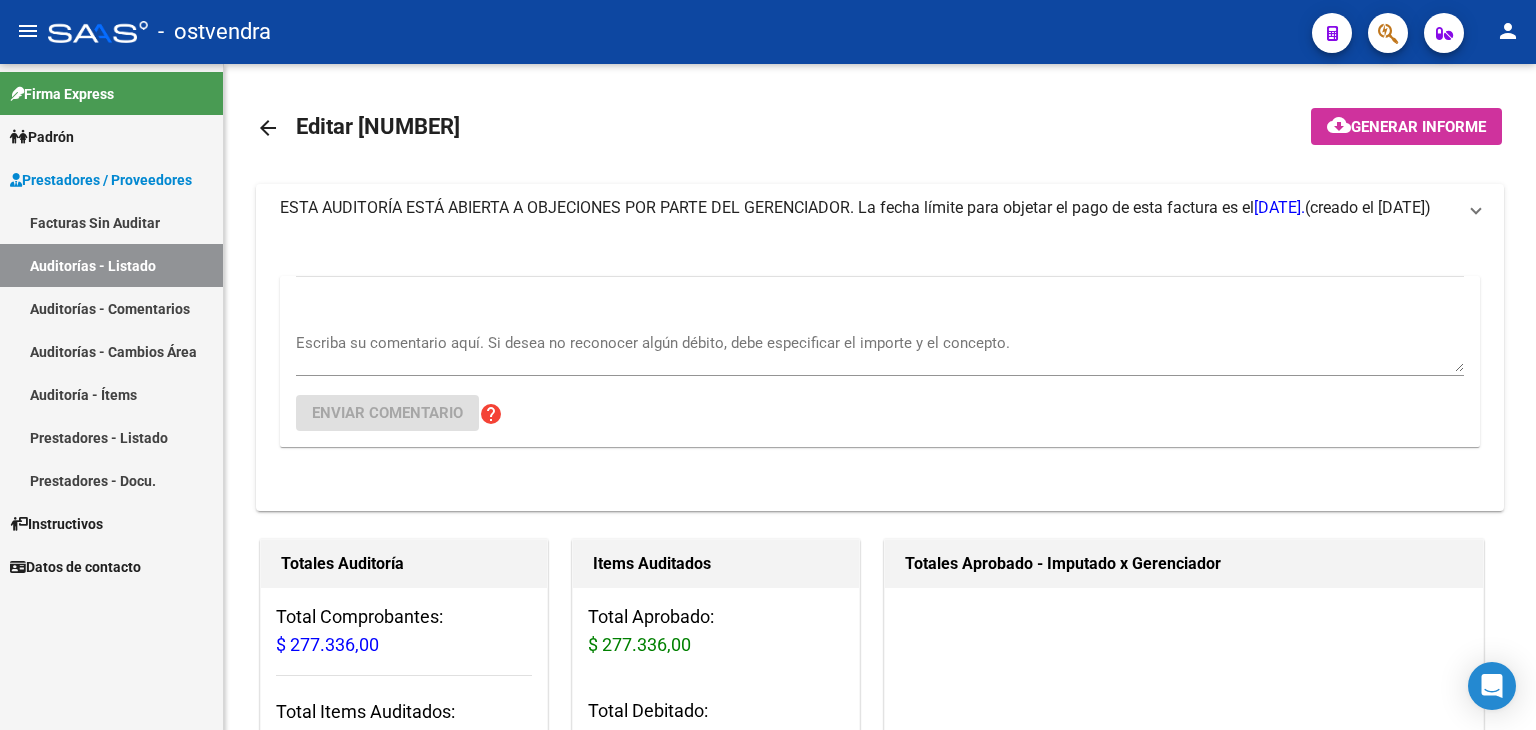 scroll, scrollTop: 0, scrollLeft: 0, axis: both 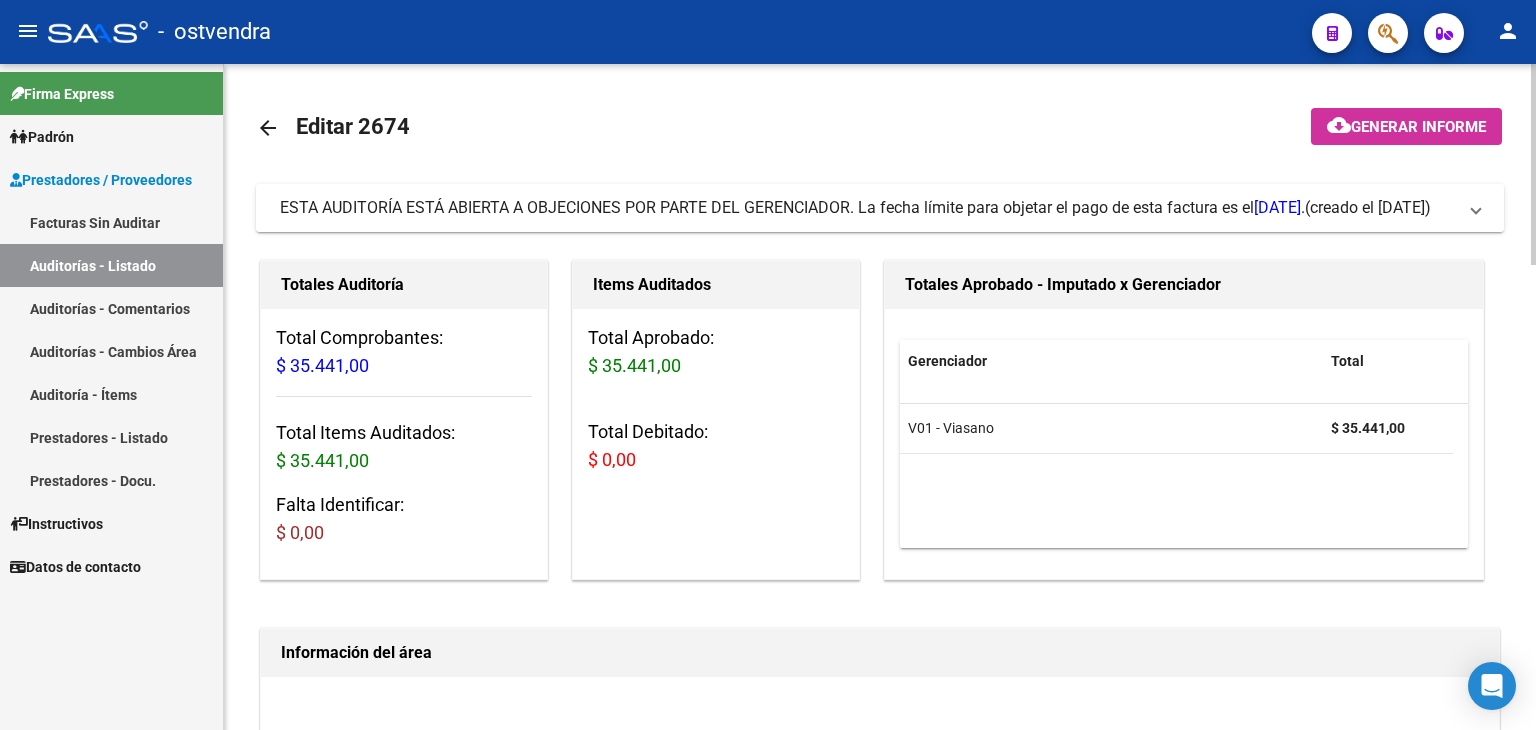 click at bounding box center (1476, 208) 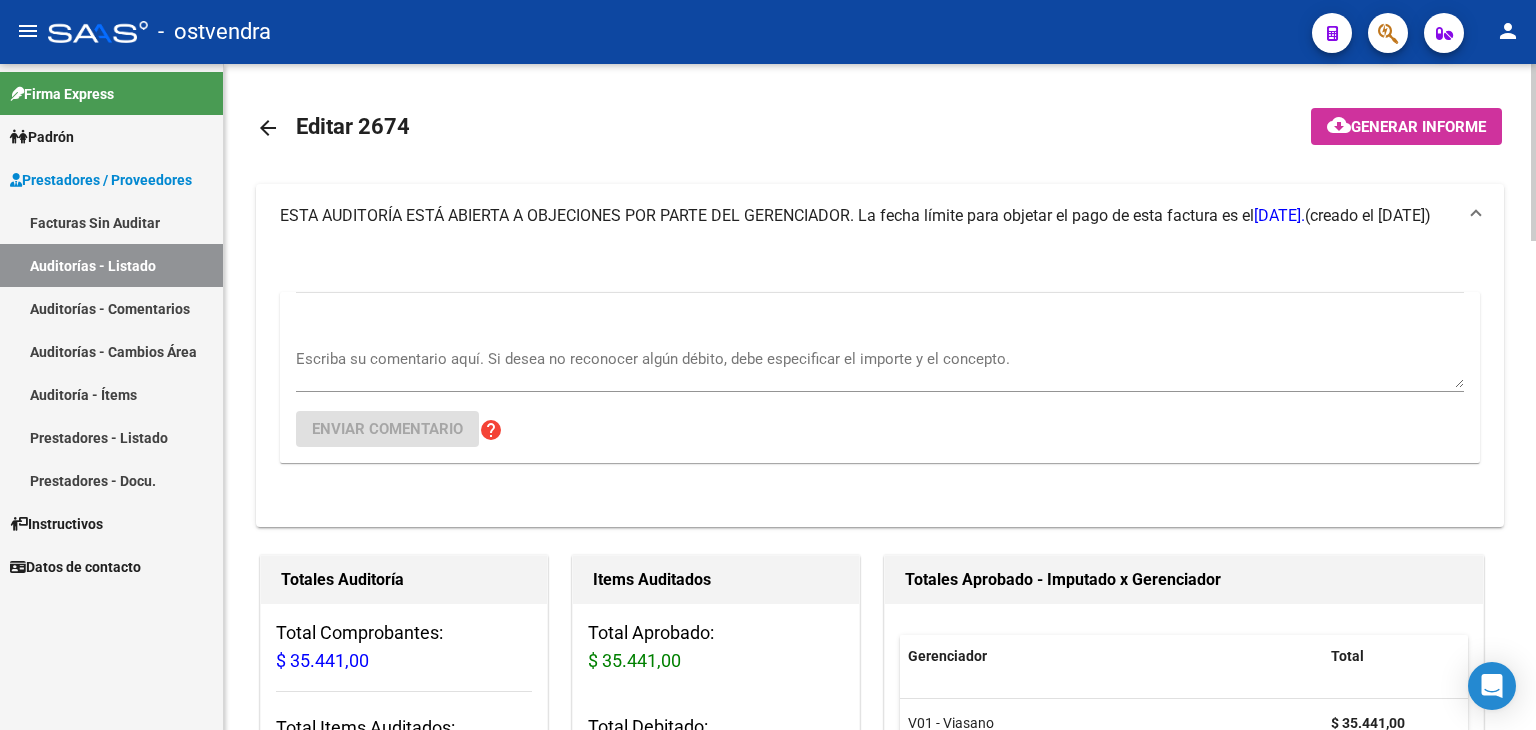 click on "Escriba su comentario aquí. Si desea no reconocer algún débito, debe especificar el importe y el concepto." at bounding box center [880, 368] 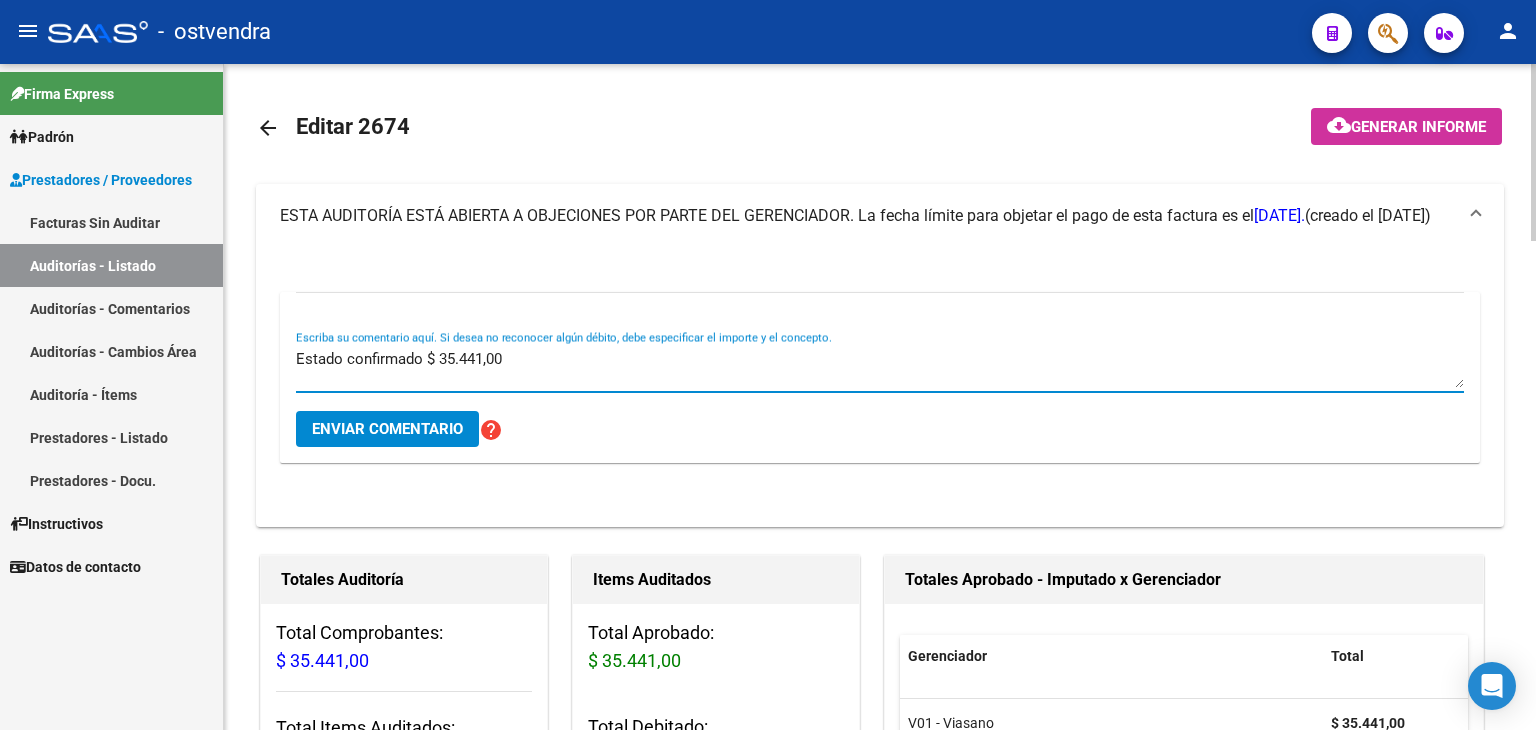 type on "Estado confirmado $ 35.441,00" 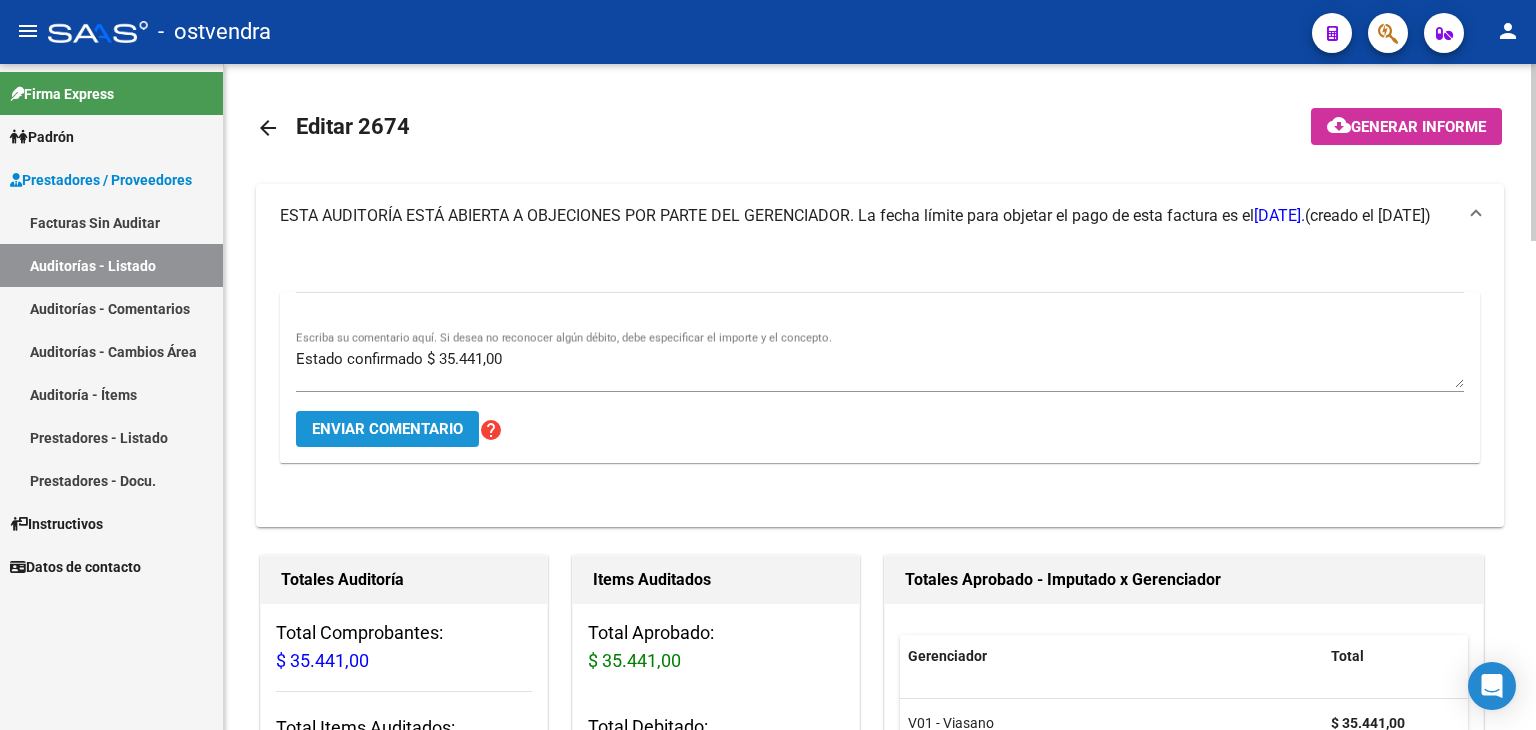 click on "Enviar comentario" at bounding box center [387, 429] 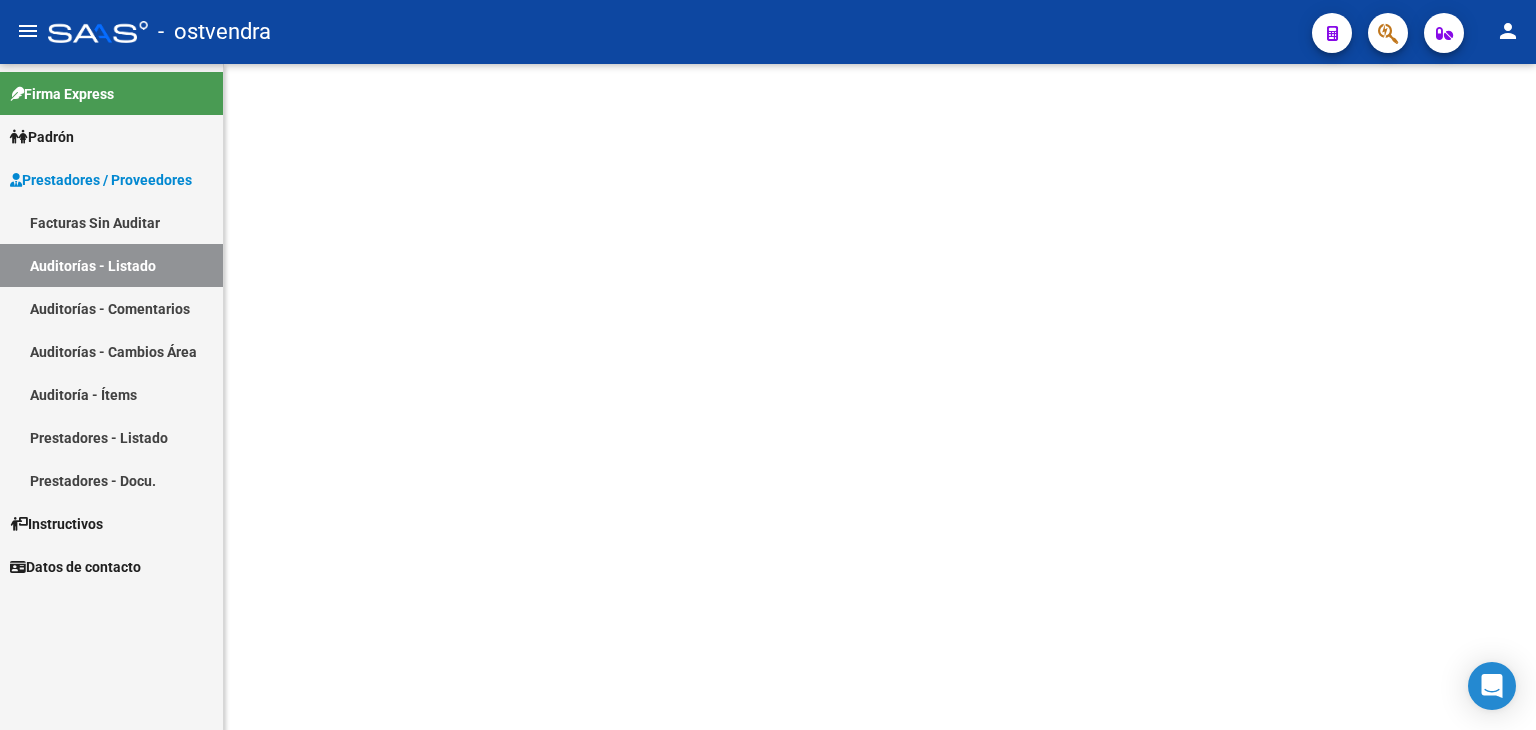 scroll, scrollTop: 0, scrollLeft: 0, axis: both 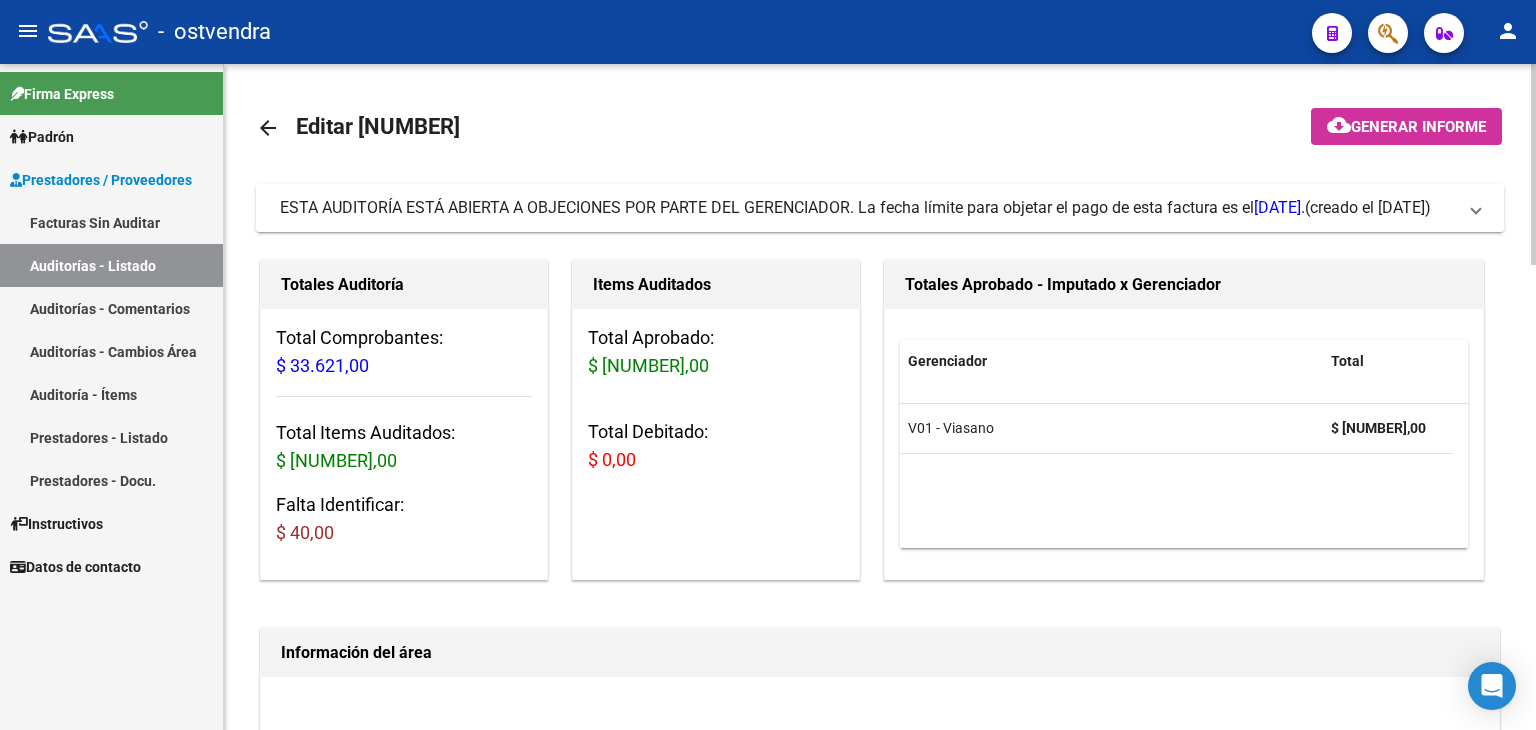 click at bounding box center (1476, 208) 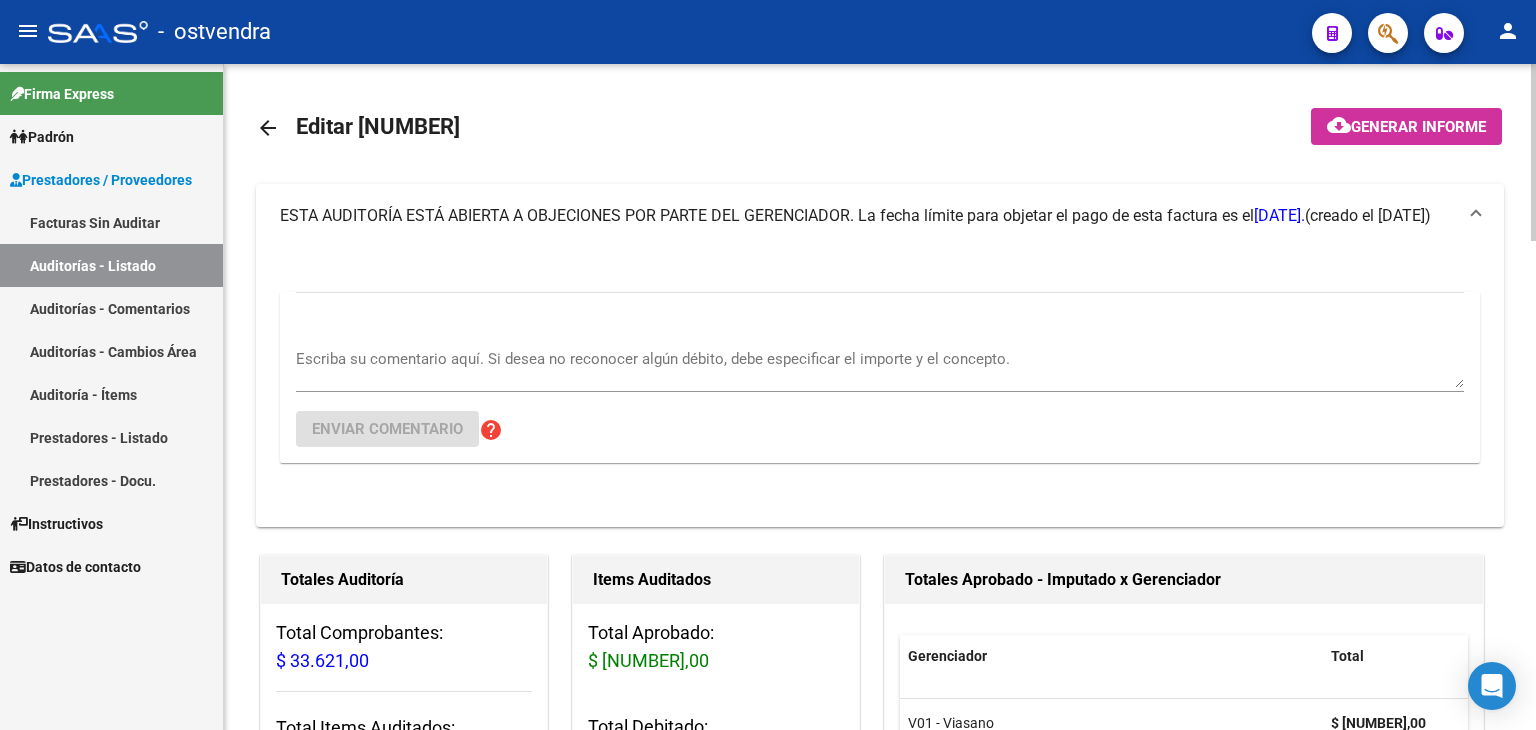 click on "Escriba su comentario aquí. Si desea no reconocer algún débito, debe especificar el importe y el concepto." at bounding box center (880, 361) 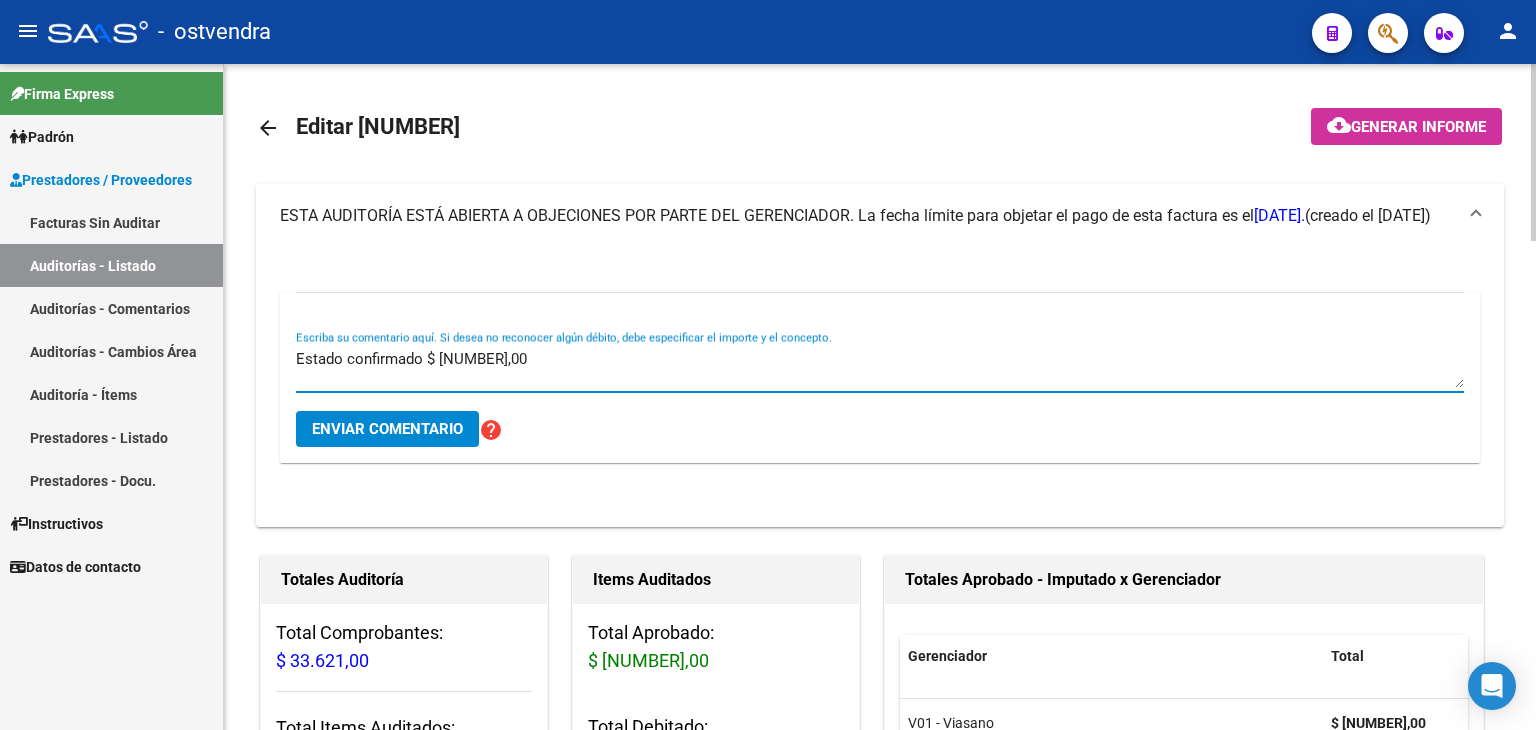 type on "Estado confirmado $ [NUMBER],00" 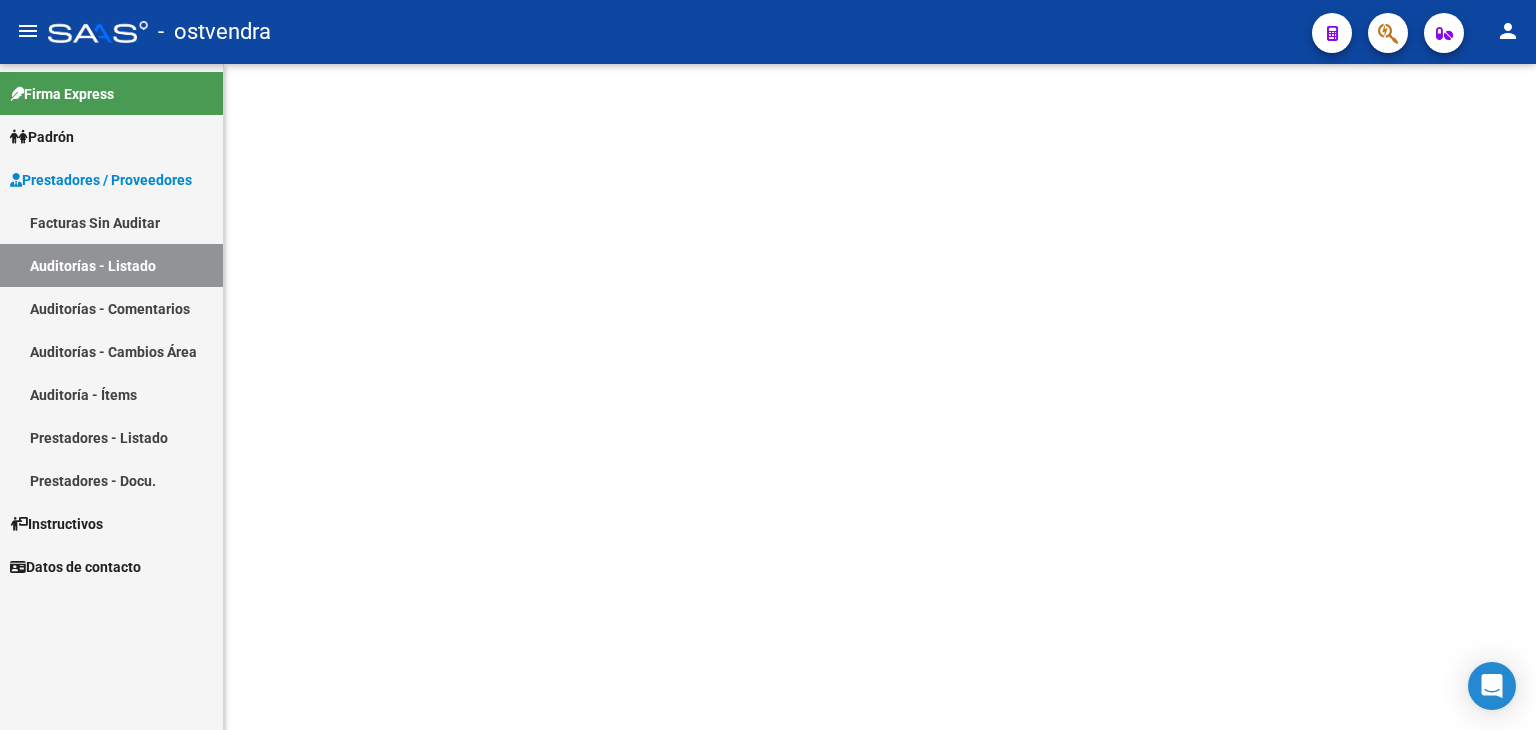 scroll, scrollTop: 0, scrollLeft: 0, axis: both 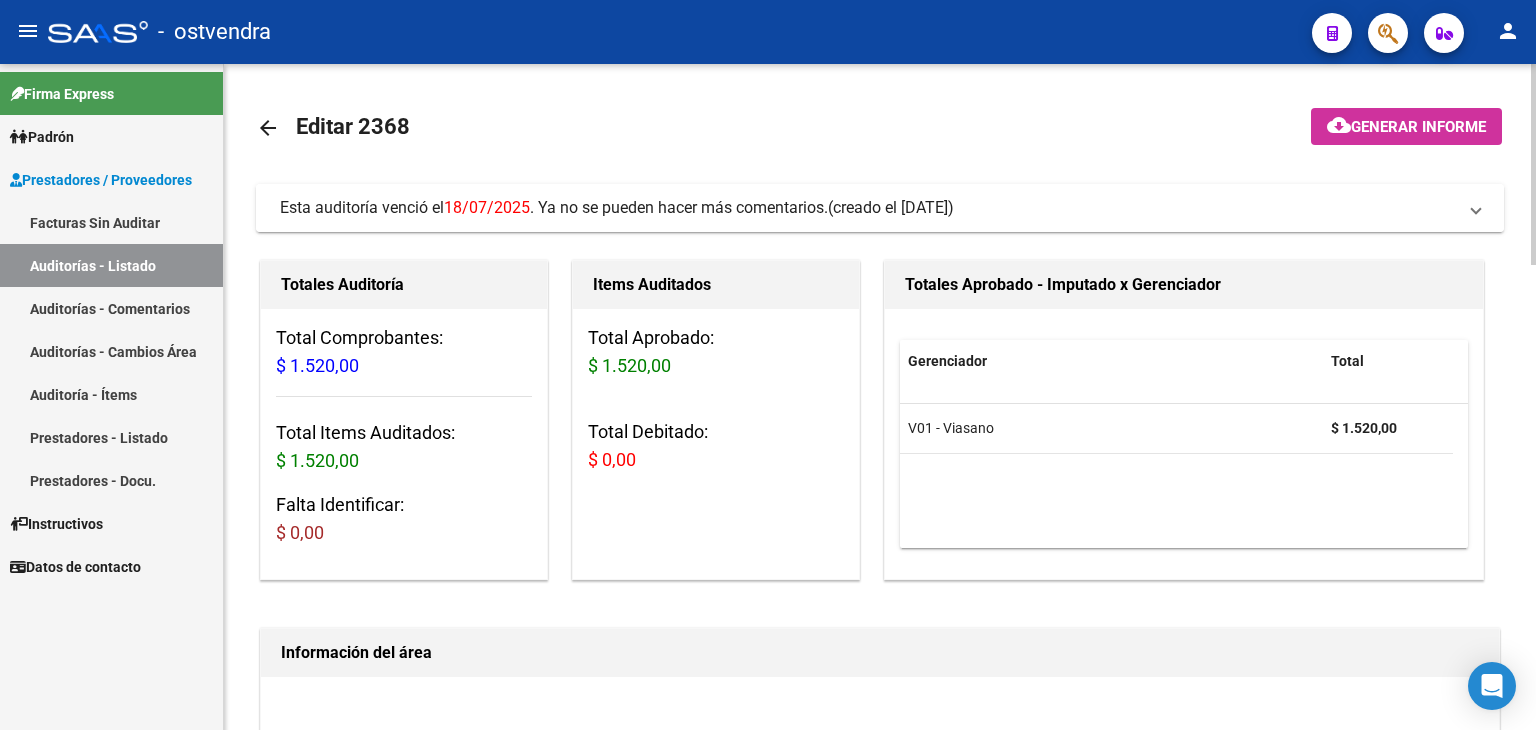 click on "Esta auditoría venció el  18/07/2025  . Ya no se pueden hacer más comentarios.    (creado el 04/07/2025)" at bounding box center [876, 208] 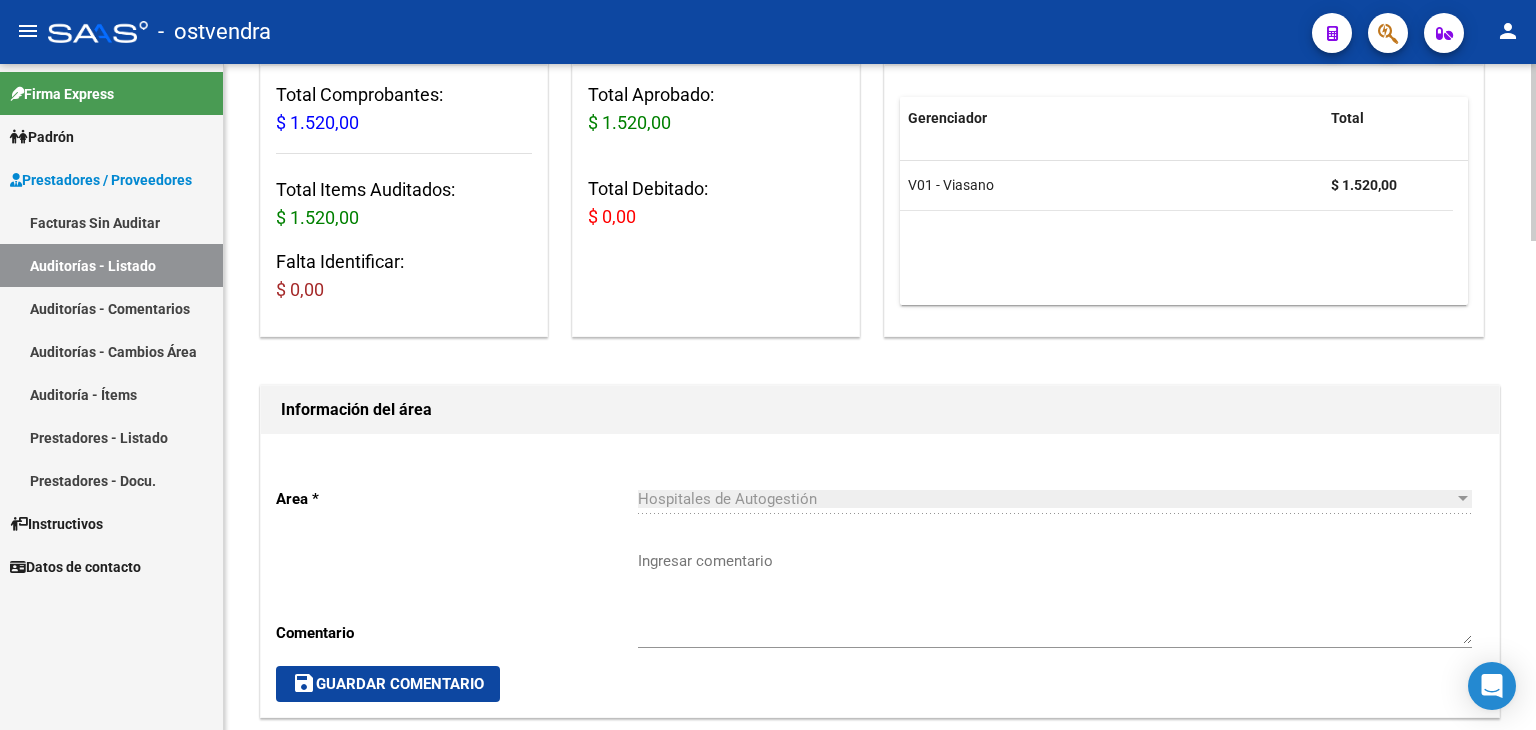 scroll, scrollTop: 700, scrollLeft: 0, axis: vertical 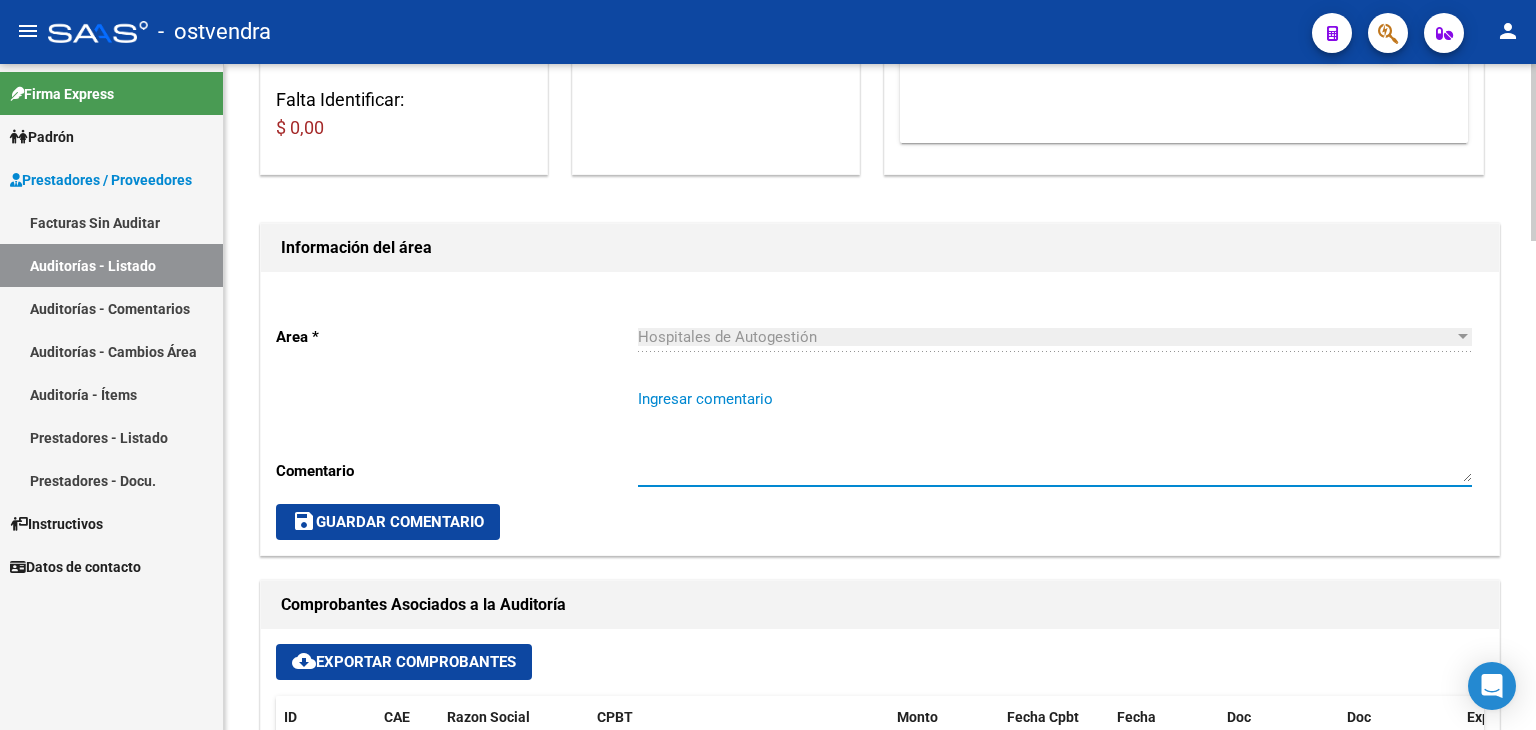 click on "Ingresar comentario" at bounding box center [1055, 435] 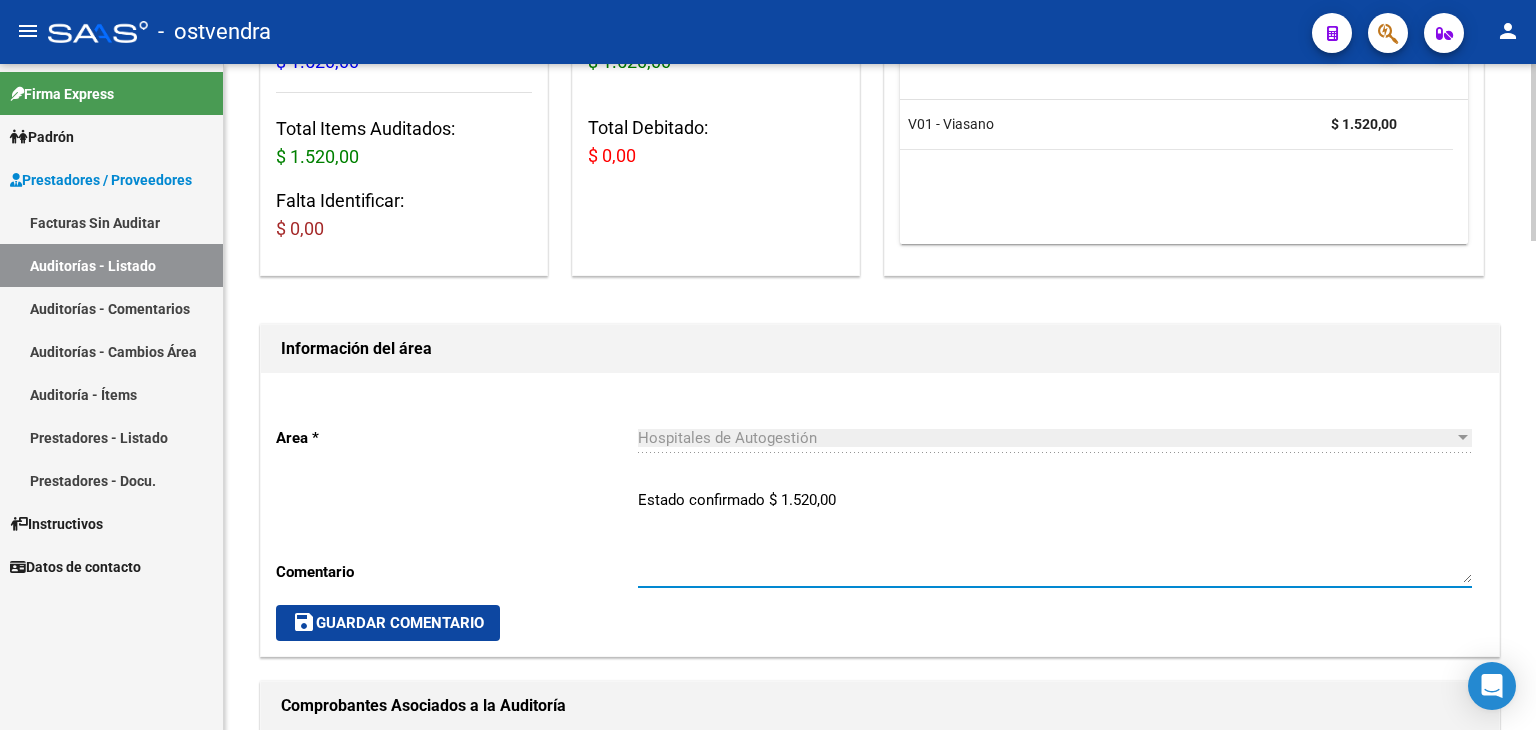 scroll, scrollTop: 600, scrollLeft: 0, axis: vertical 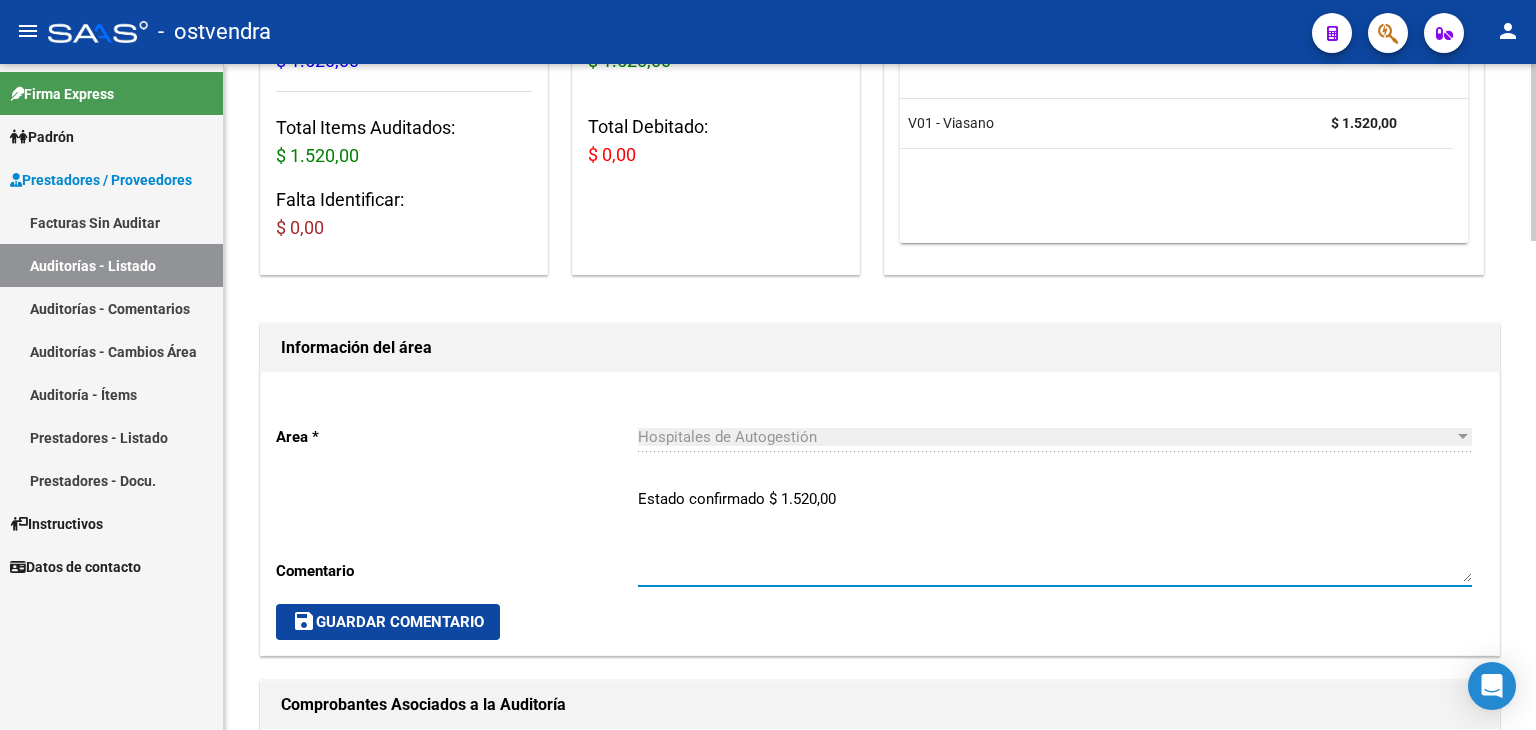 type on "Estado confirmado $ 1.520,00" 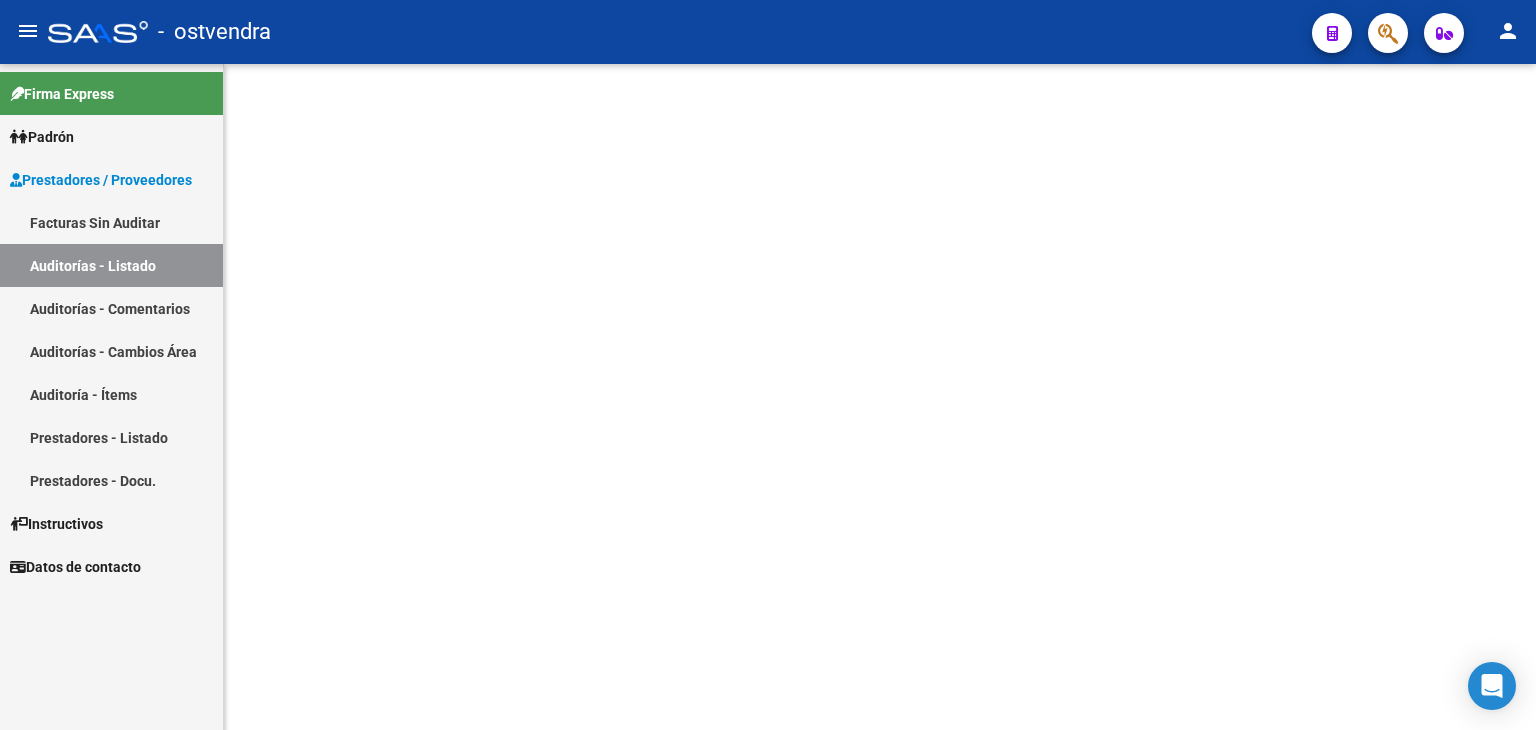 scroll, scrollTop: 0, scrollLeft: 0, axis: both 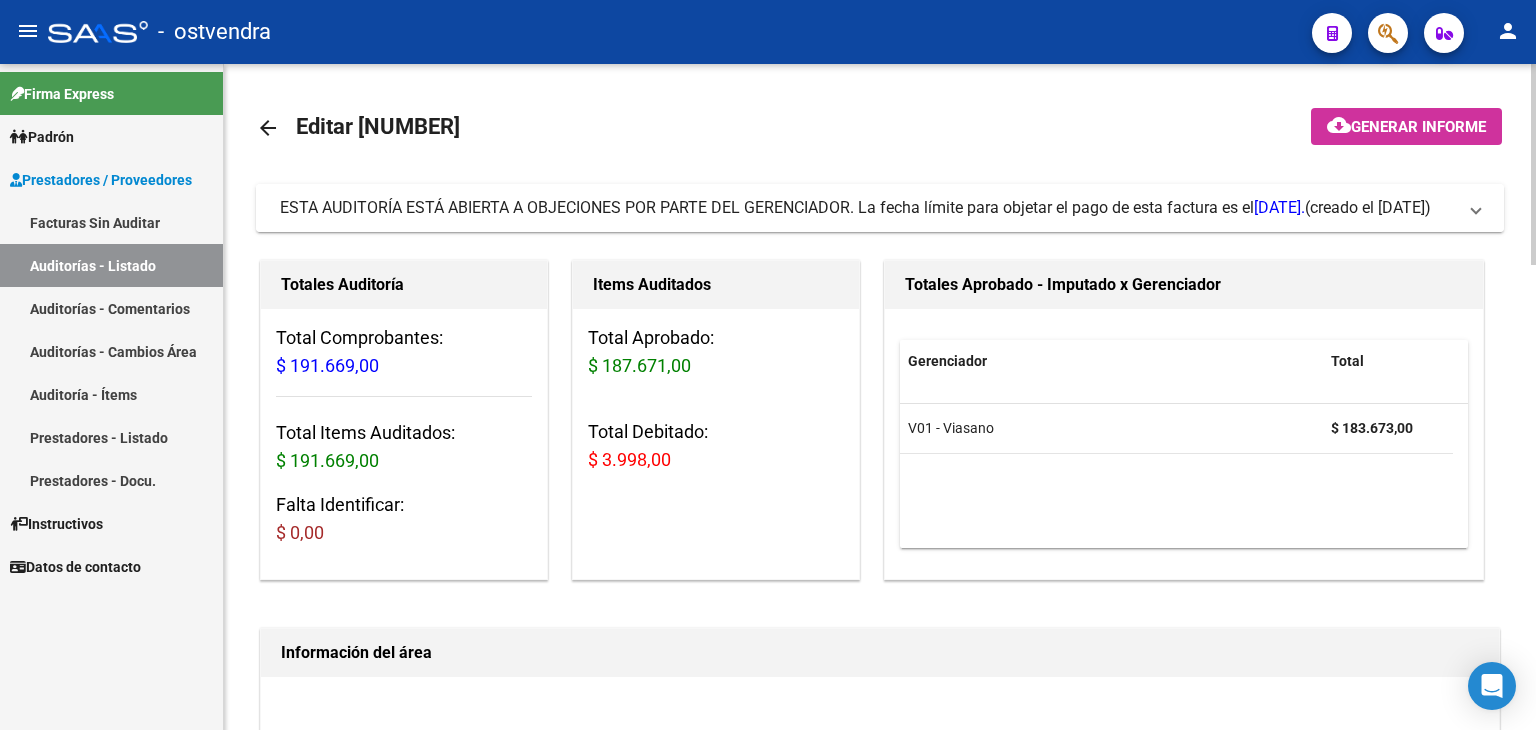 click on "ESTA AUDITORÍA ESTÁ ABIERTA A OBJECIONES POR PARTE DEL GERENCIADOR. La fecha límite para objetar el pago de esta factura es el  23/08/2025.   (creado el 08/08/2025)" at bounding box center (880, 208) 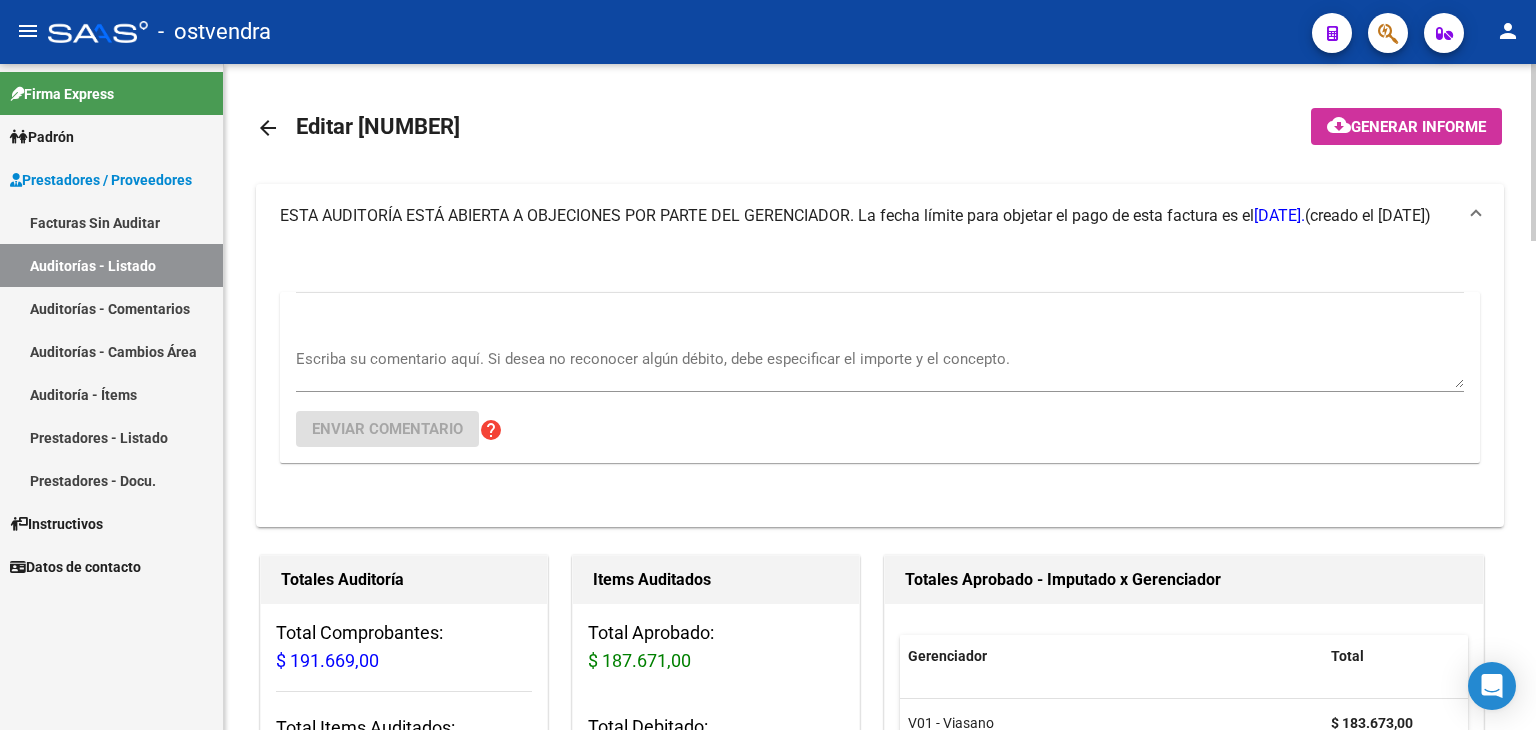 click on "Escriba su comentario aquí. Si desea no reconocer algún débito, debe especificar el importe y el concepto." at bounding box center (880, 361) 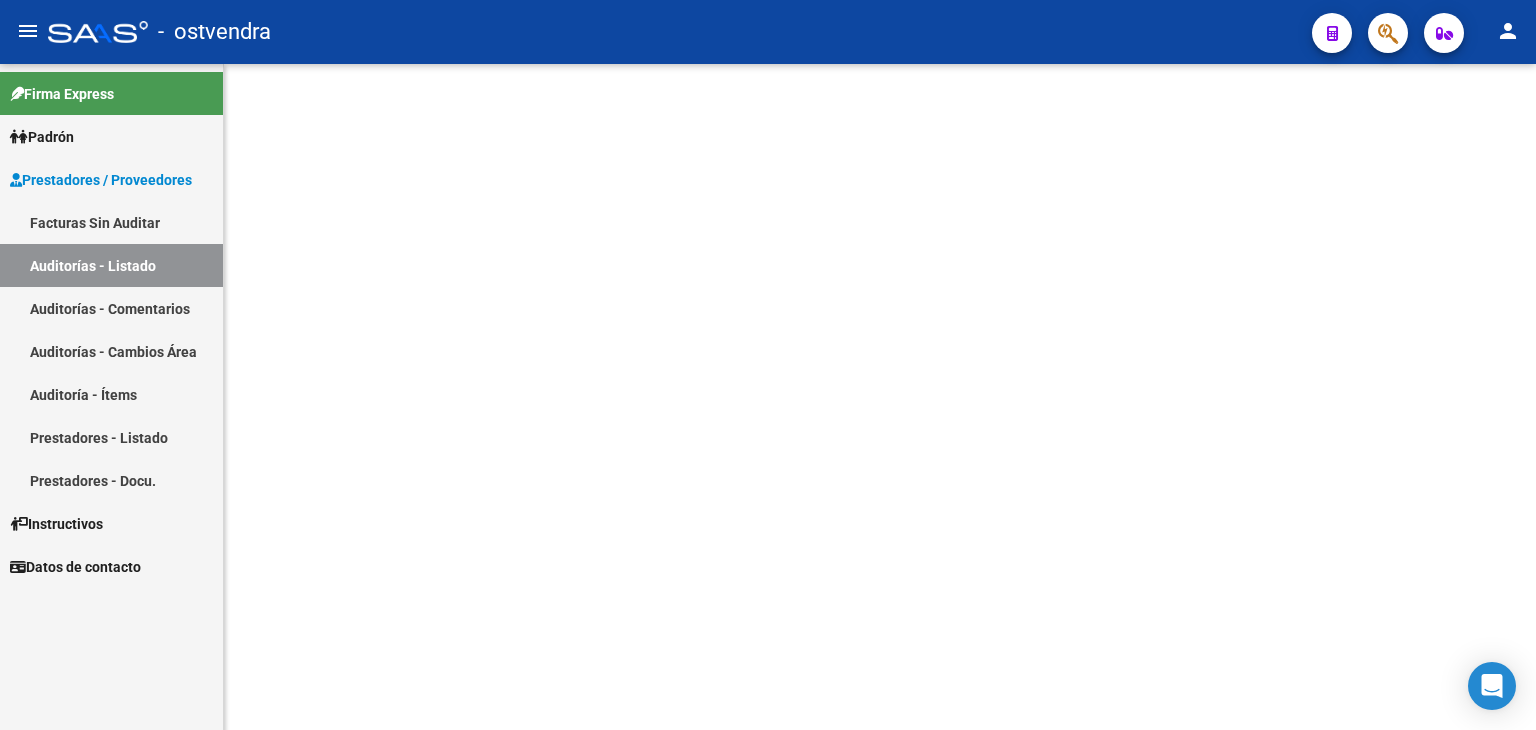 scroll, scrollTop: 0, scrollLeft: 0, axis: both 